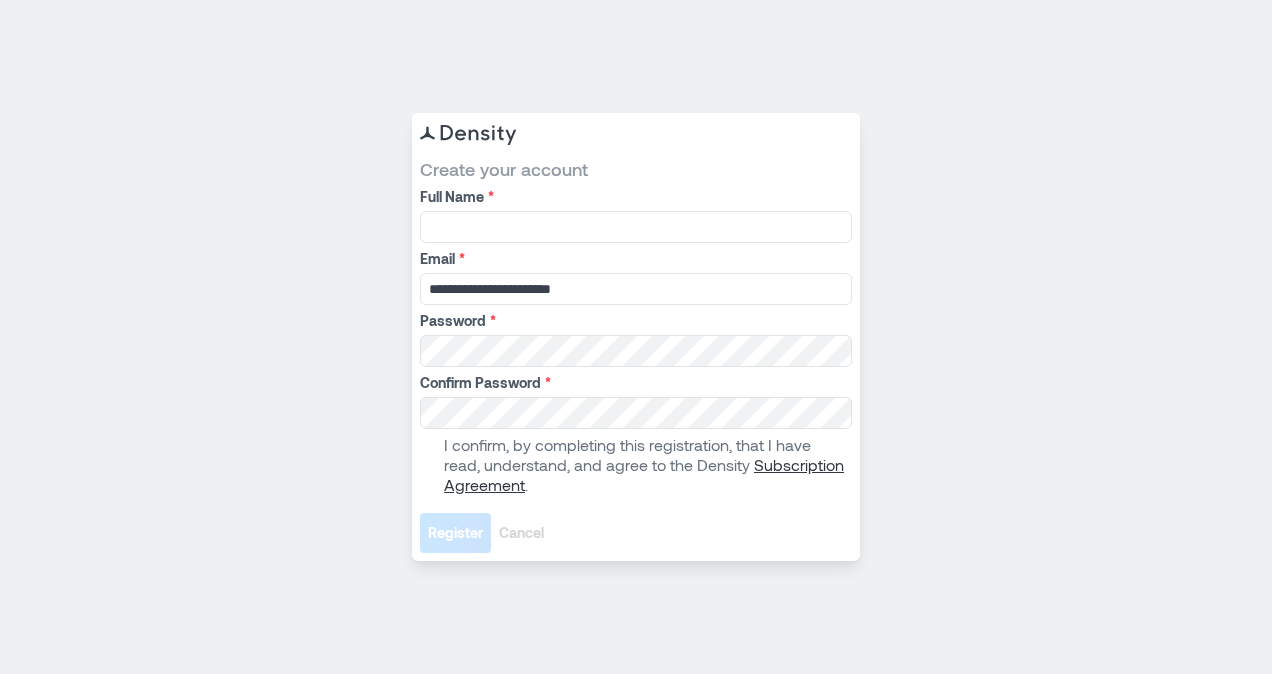 scroll, scrollTop: 0, scrollLeft: 0, axis: both 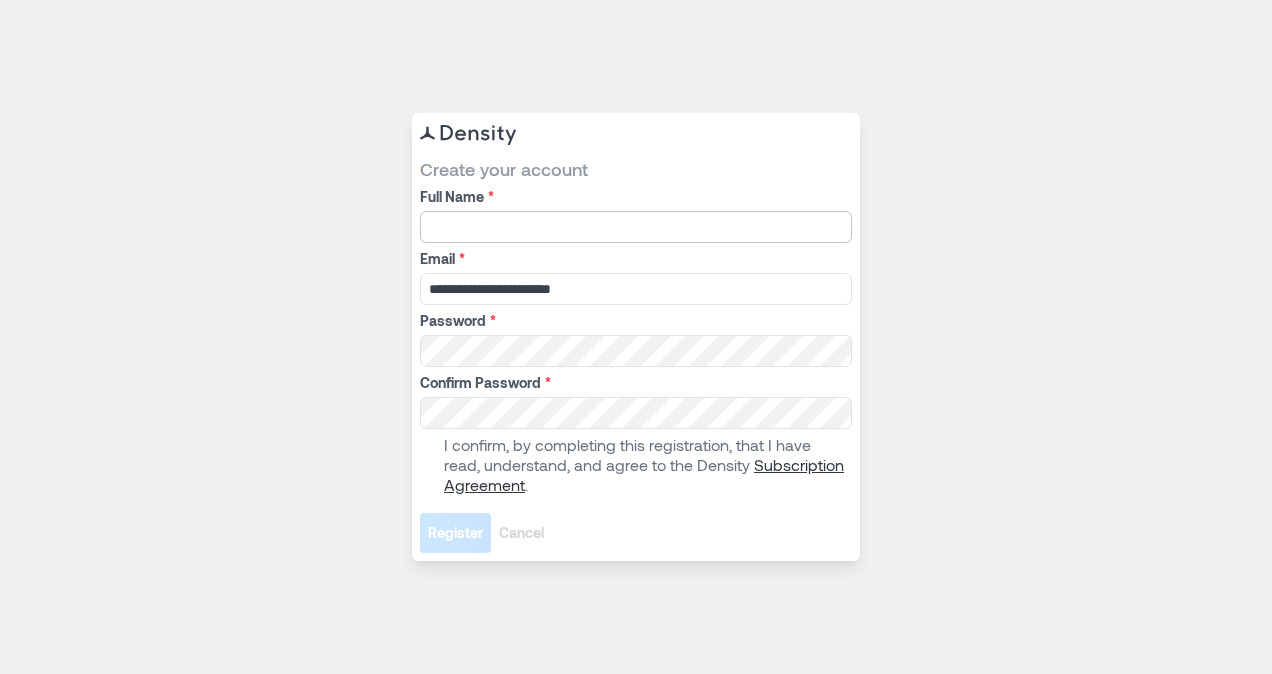 click on "Full Name *" at bounding box center (636, 227) 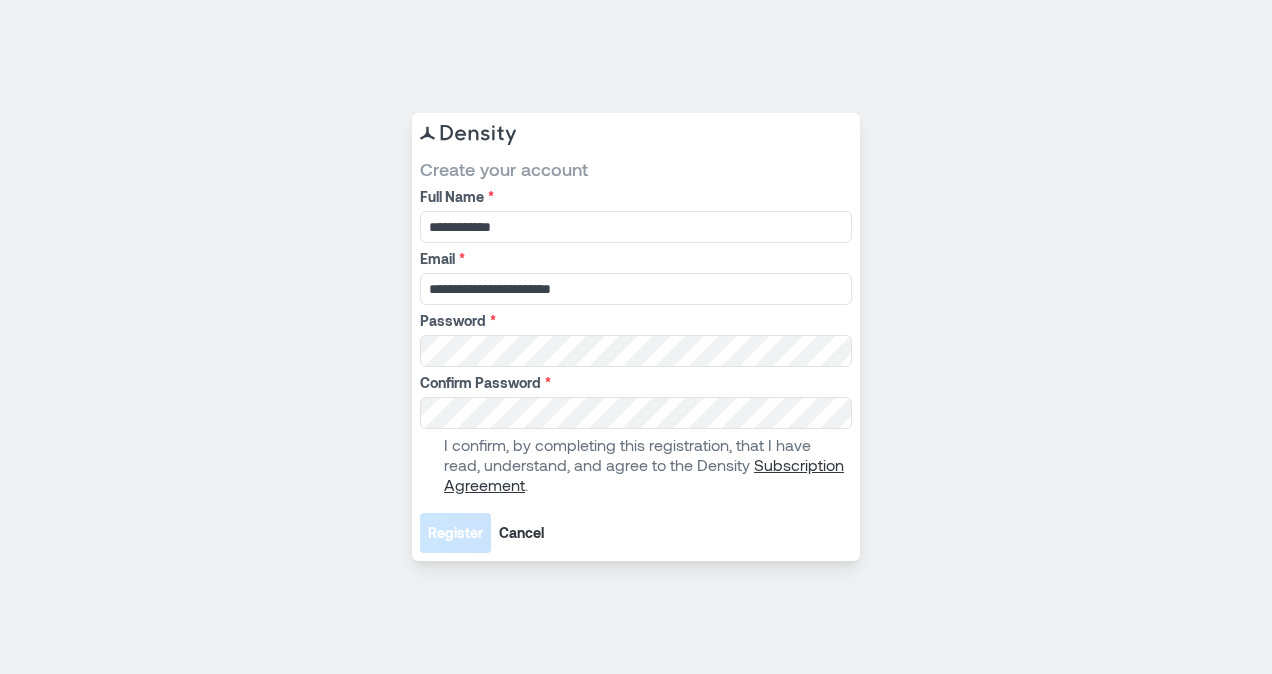 click at bounding box center [428, 465] 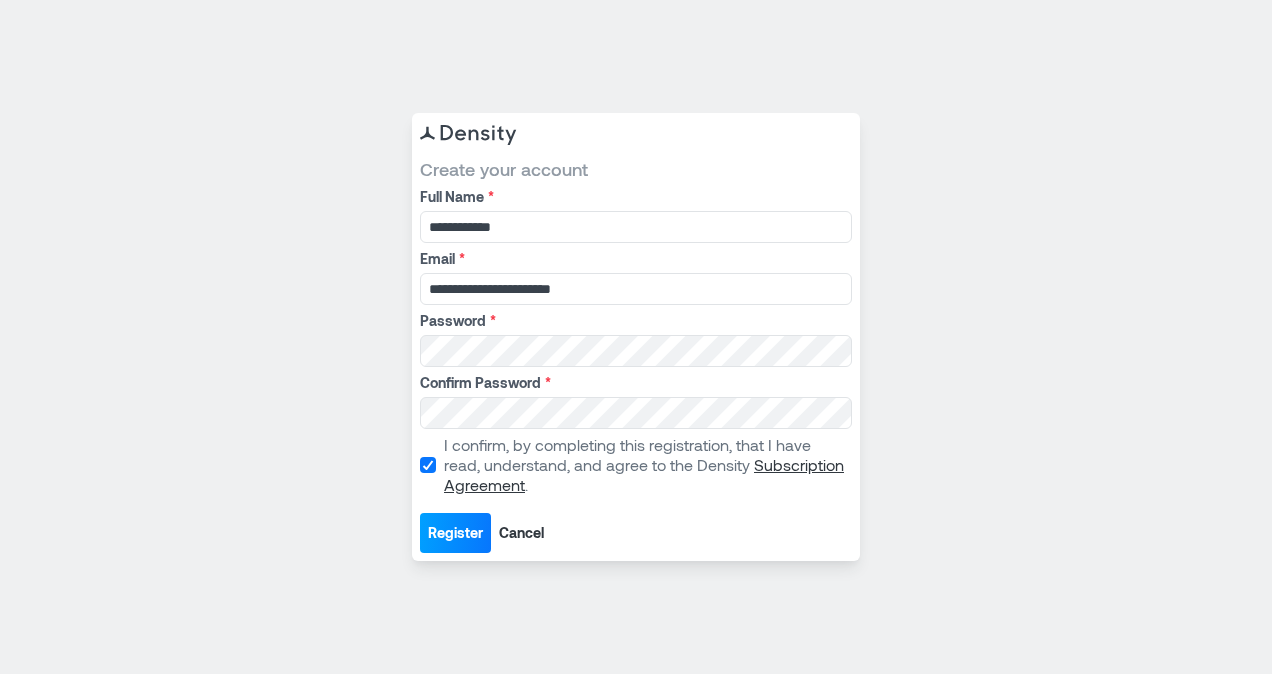 click on "Register" at bounding box center (455, 533) 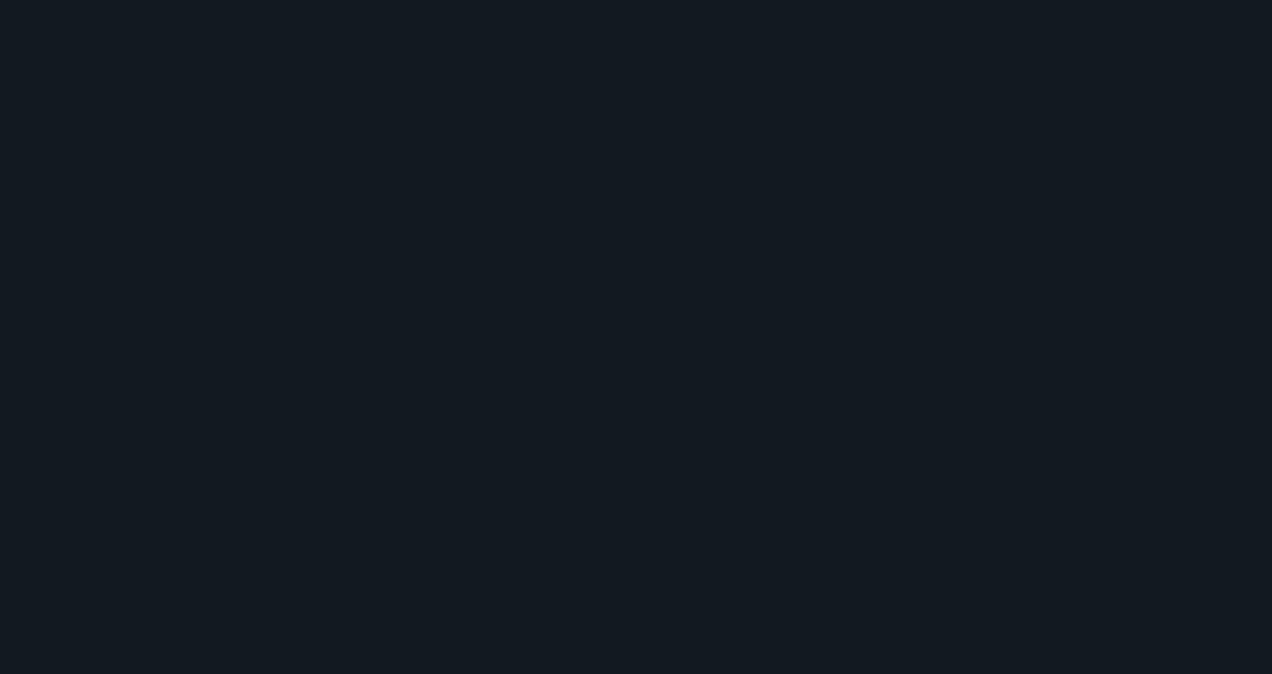 scroll, scrollTop: 0, scrollLeft: 0, axis: both 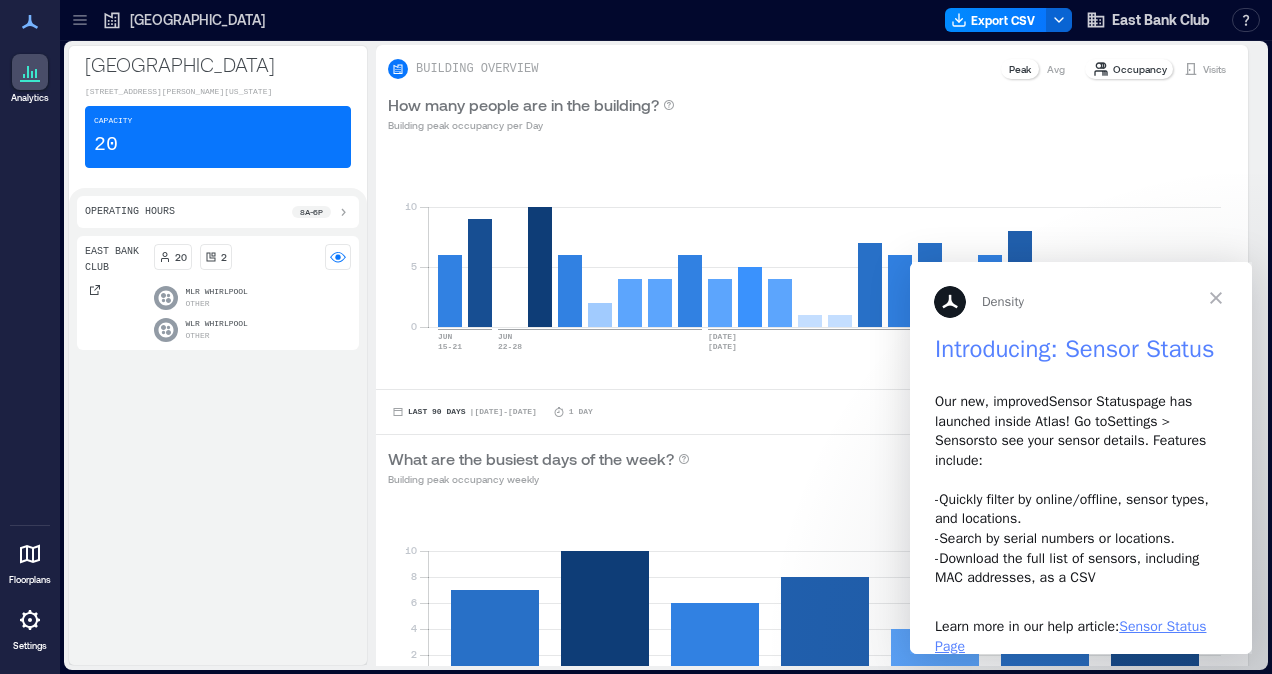 click at bounding box center [1216, 298] 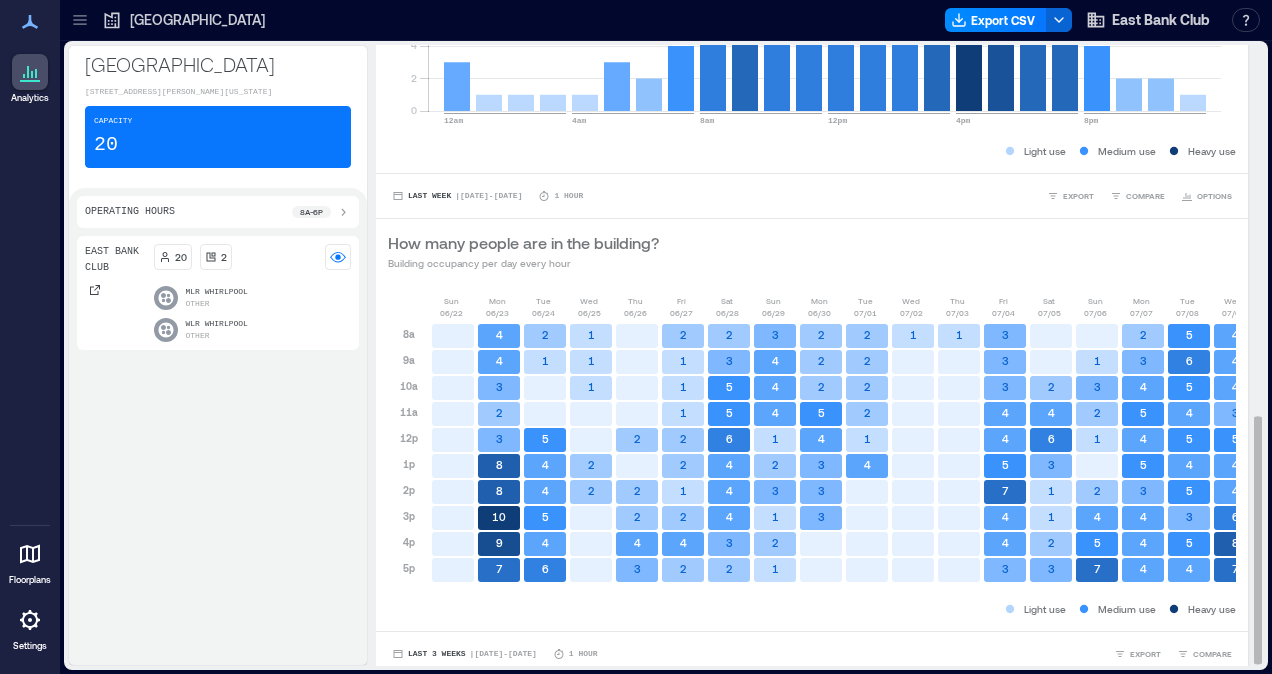 scroll, scrollTop: 932, scrollLeft: 0, axis: vertical 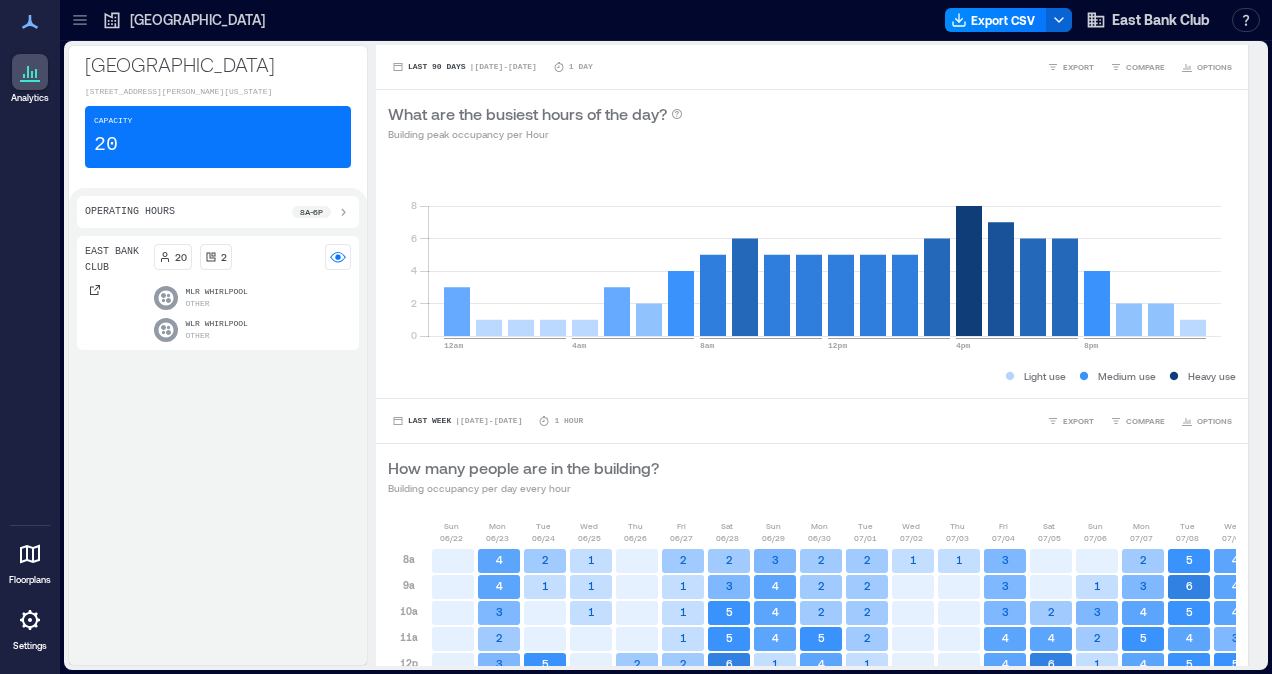 click on "MLR Whirlpool" at bounding box center (217, 292) 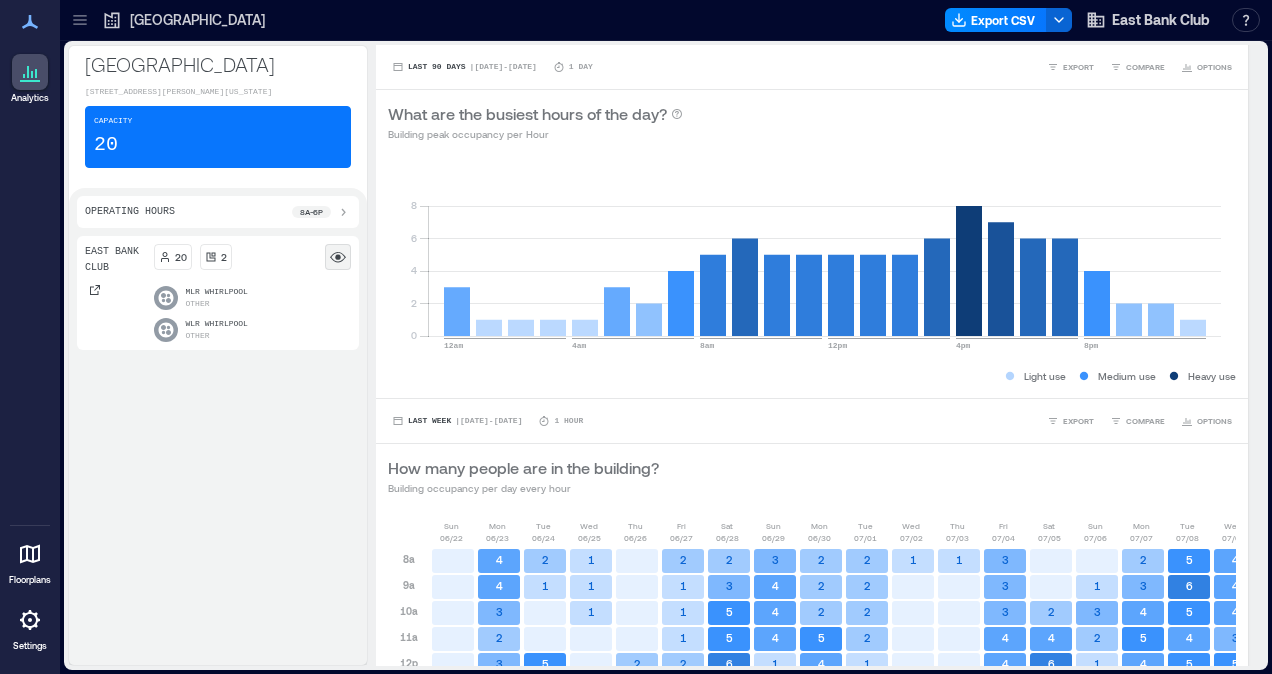 click 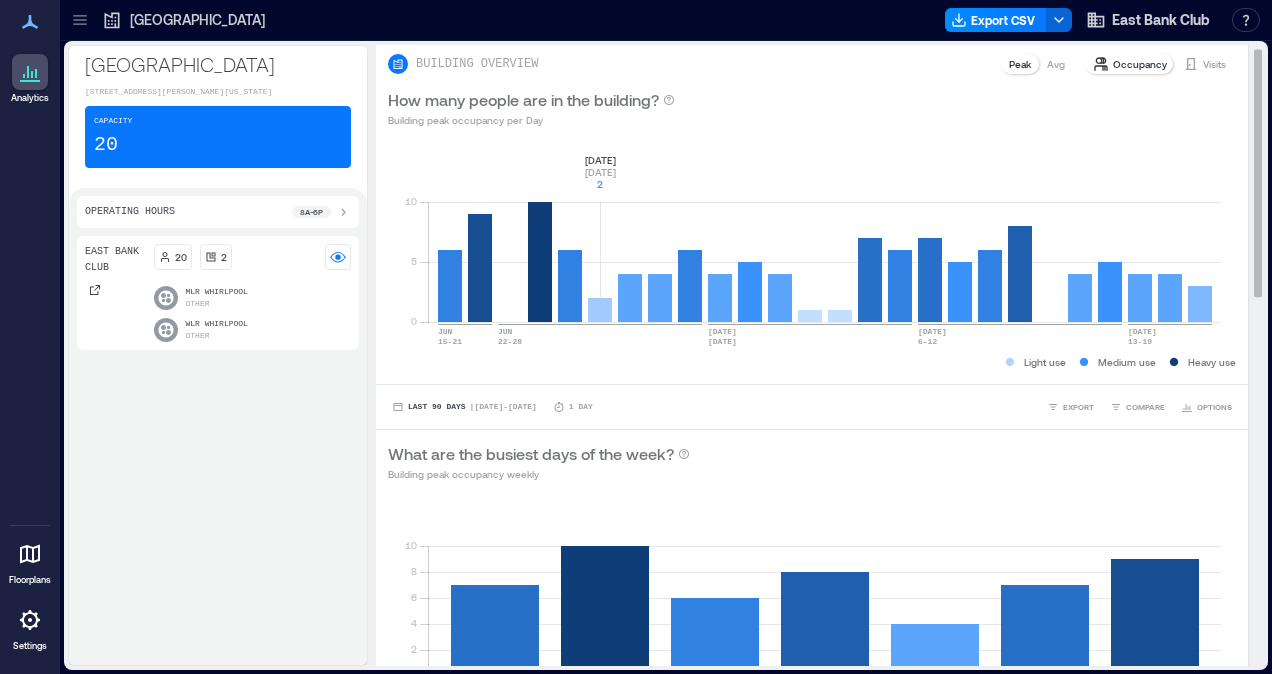 scroll, scrollTop: 0, scrollLeft: 0, axis: both 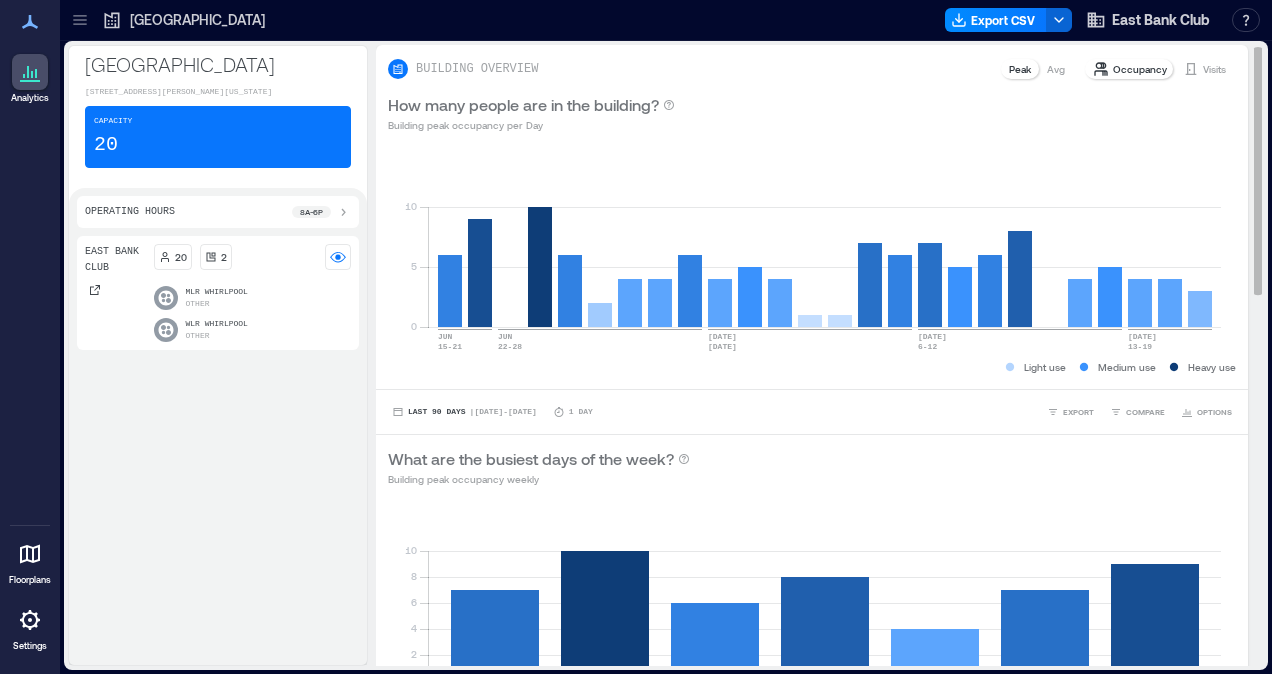 click on "Occupancy" at bounding box center (1140, 69) 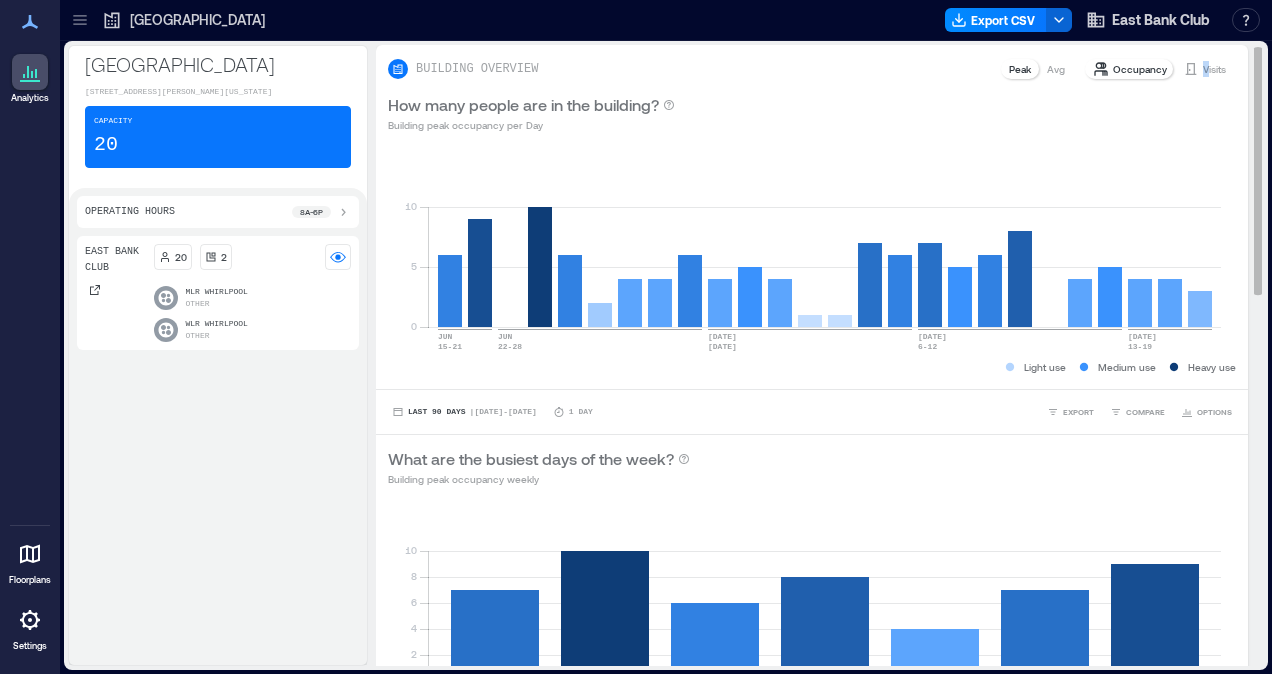 click on "Visits" at bounding box center (1214, 69) 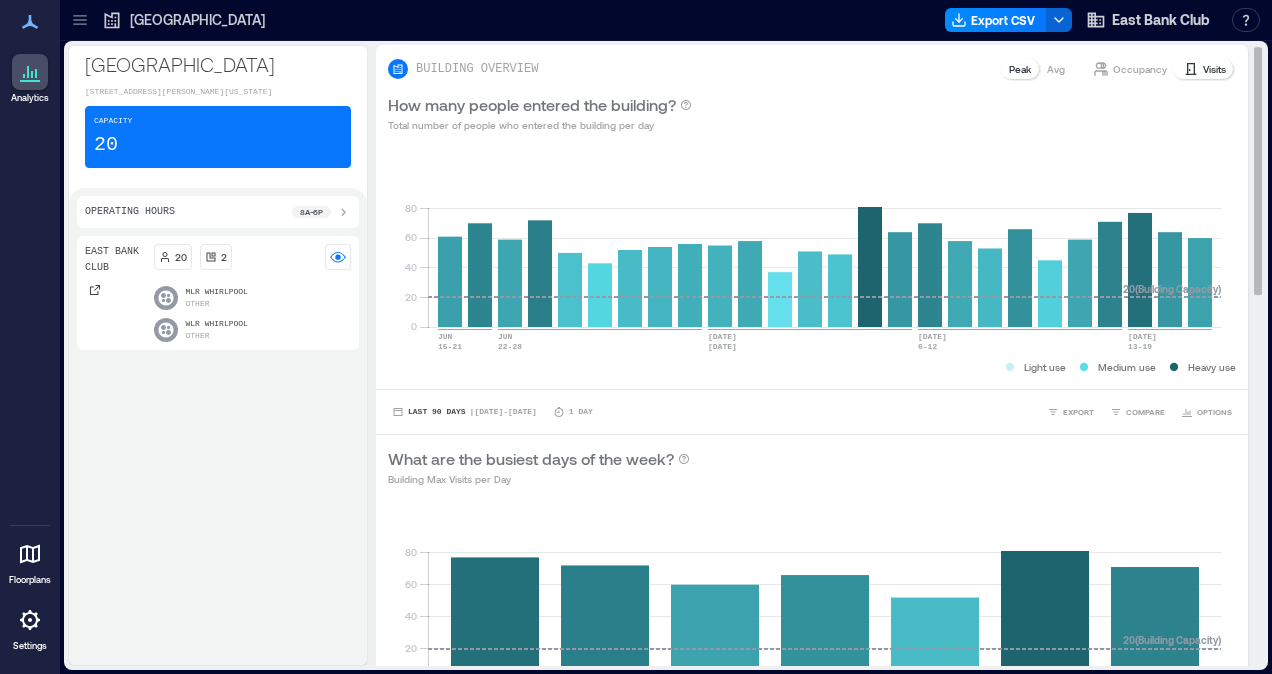 click on "Visits" at bounding box center (1214, 69) 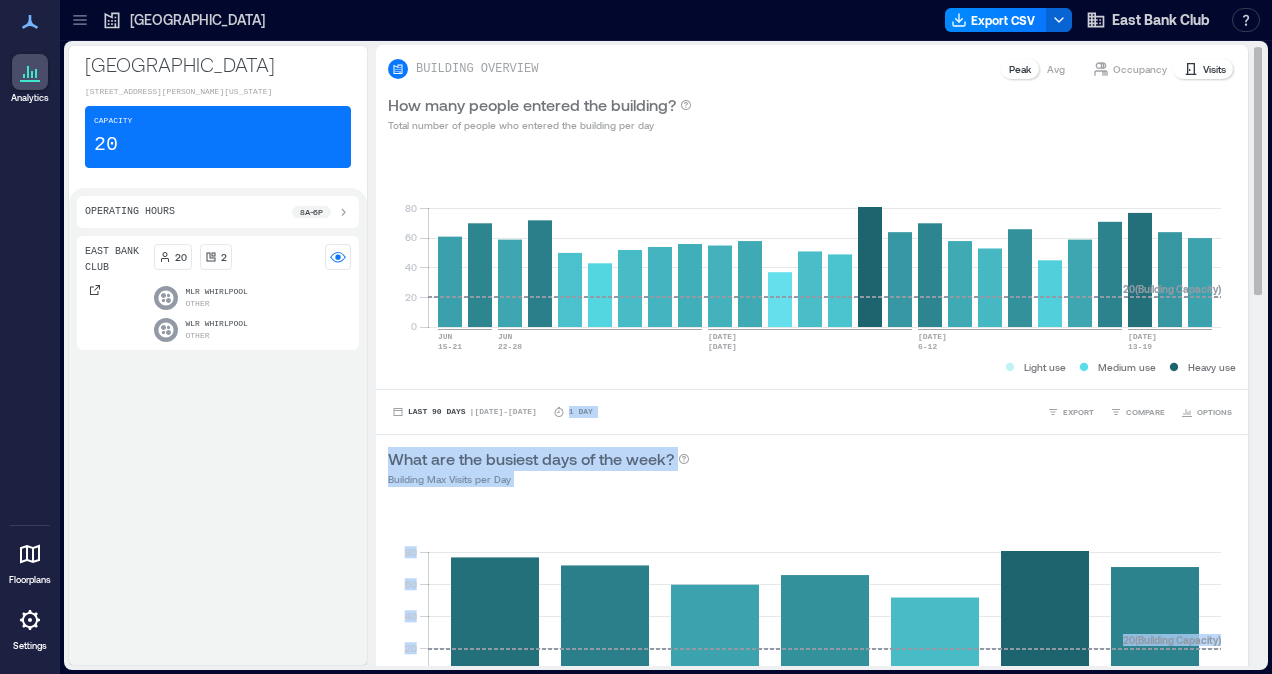 drag, startPoint x: 1240, startPoint y: 270, endPoint x: 1229, endPoint y: 376, distance: 106.56923 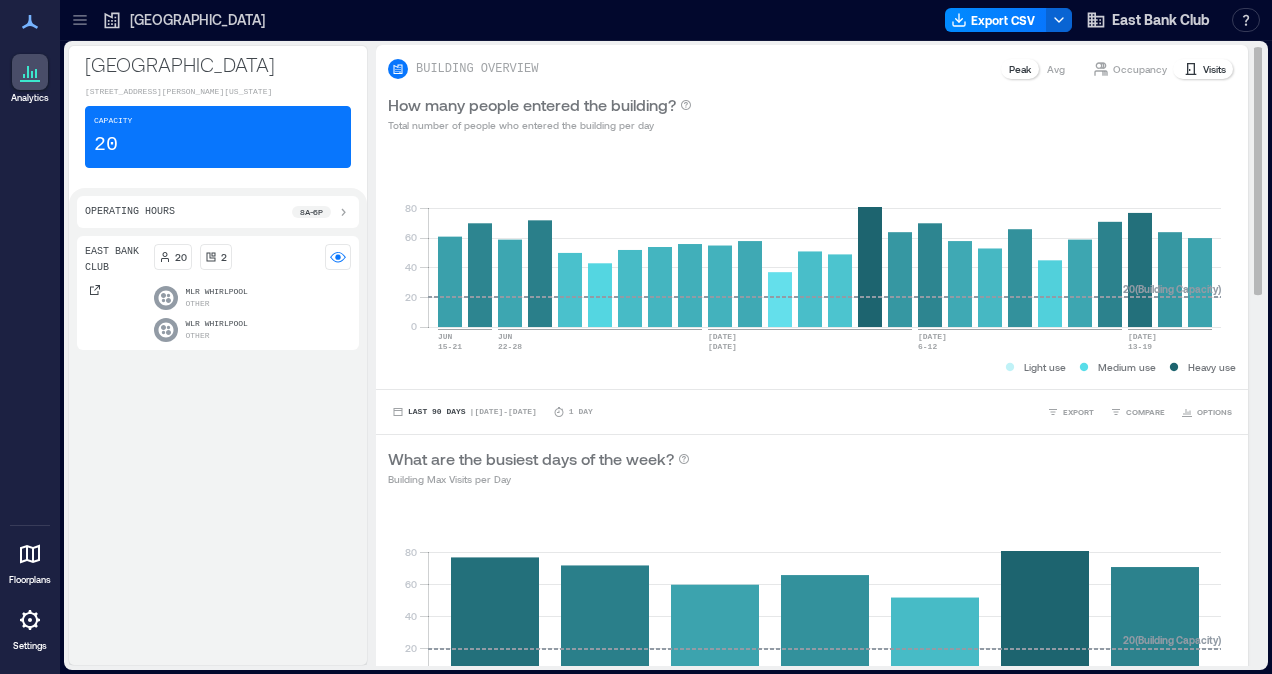 click on "0 20 40 60 80 [DATE]-[DATE] JUN [DATE]-[DATE] [DATE] [DATE] 6-[DATE] [DATE]-[DATE] 20  ( Building Capacity ) Light use Medium use Heavy use" at bounding box center (812, 267) 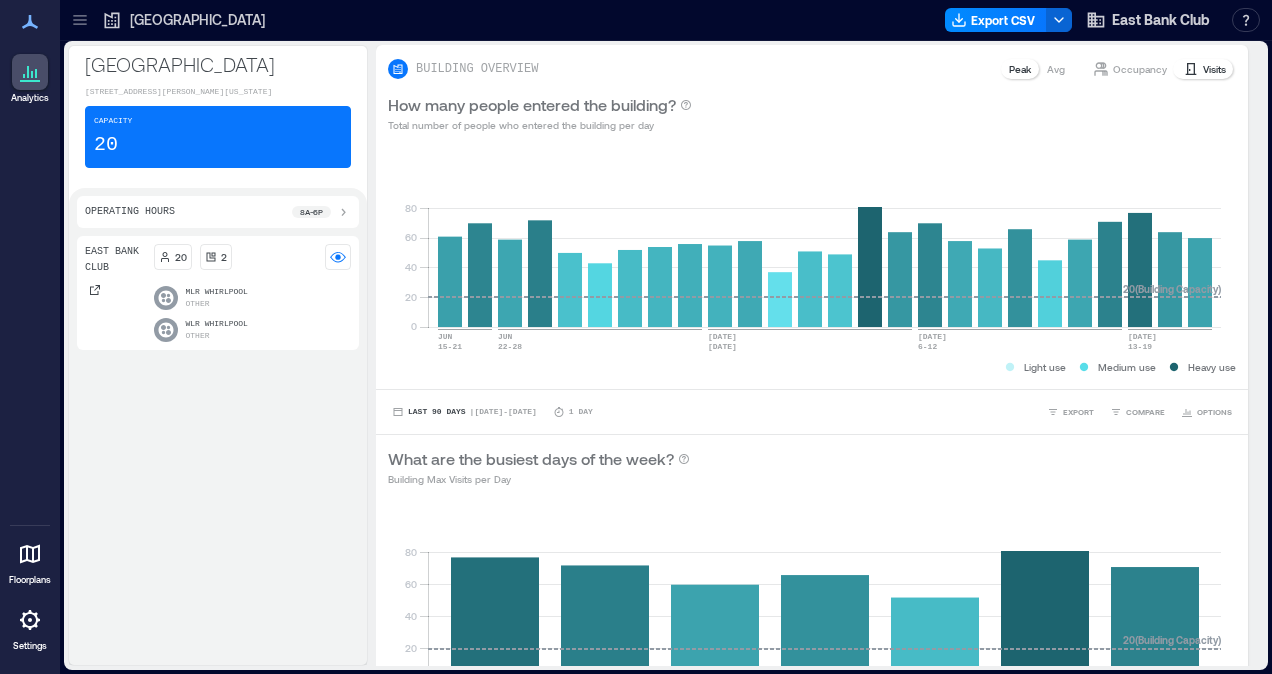 click on "MLR Whirlpool" at bounding box center (217, 292) 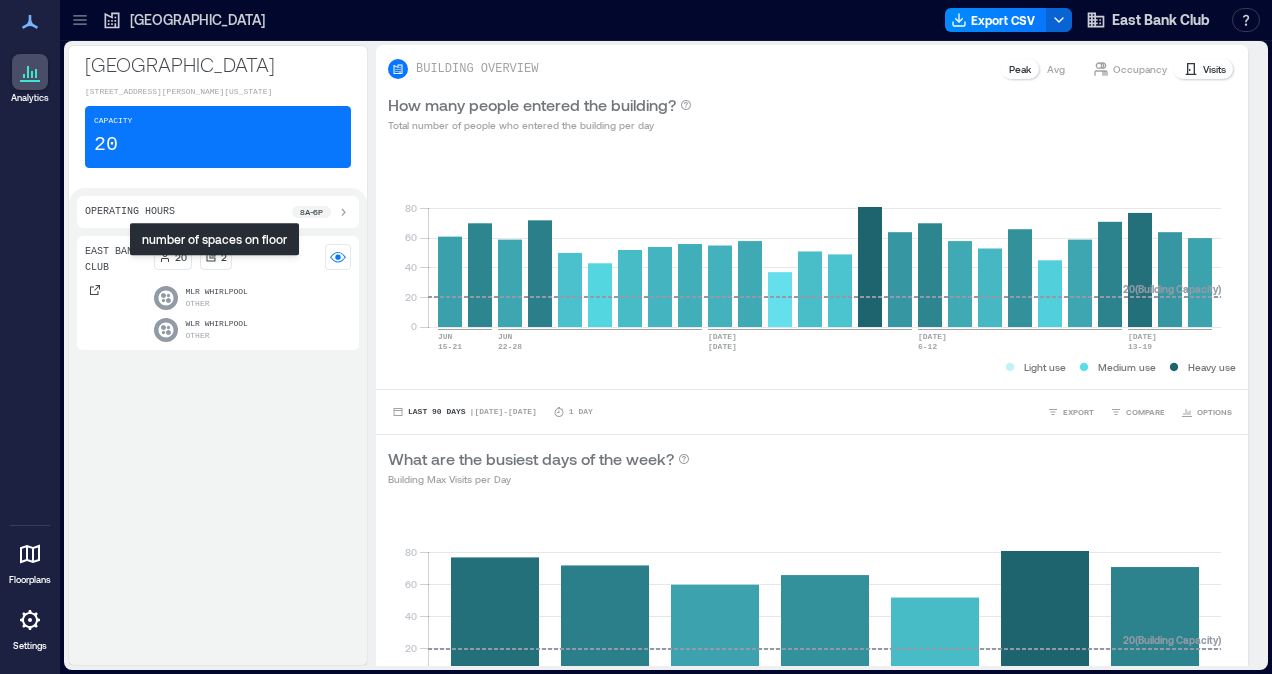 click 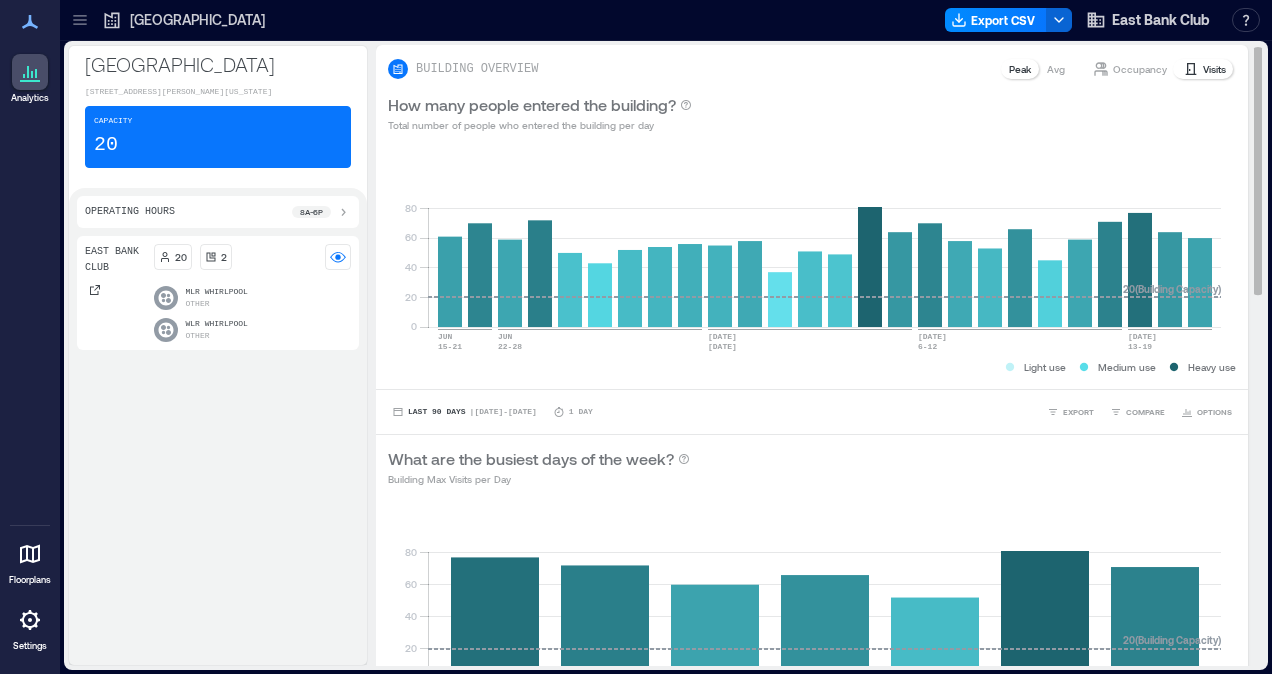 click on "Avg" at bounding box center (1056, 69) 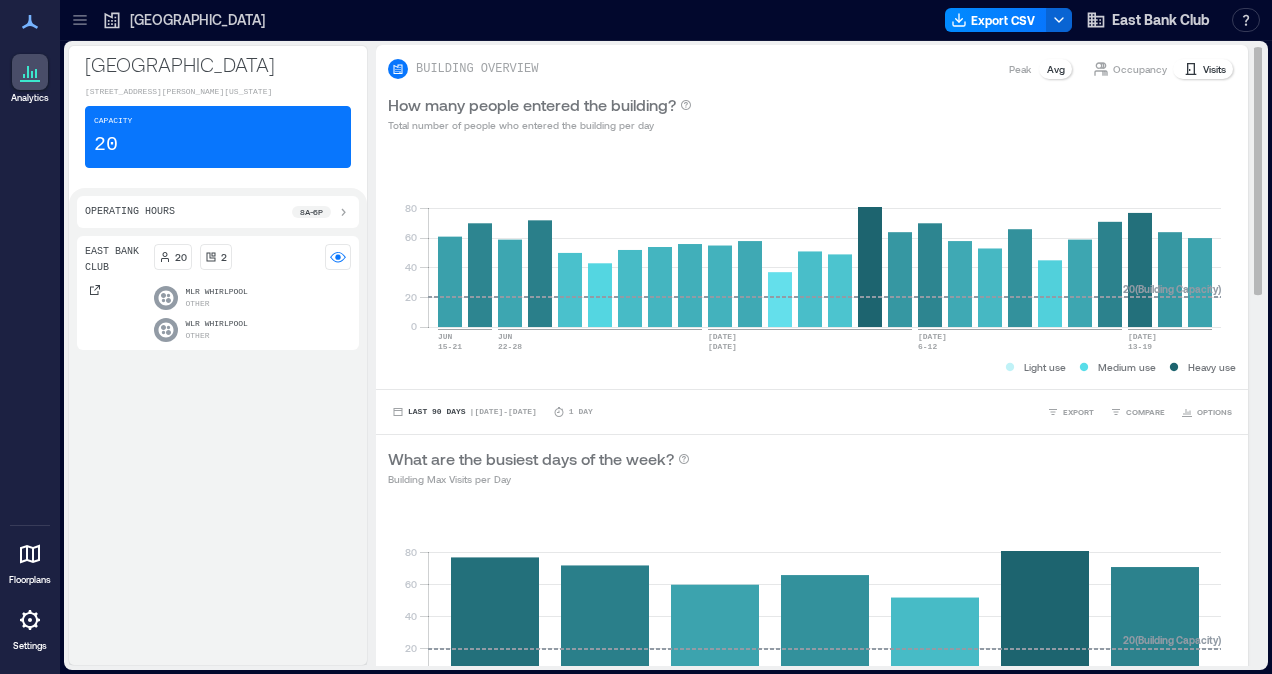 click on "Peak" at bounding box center (1020, 69) 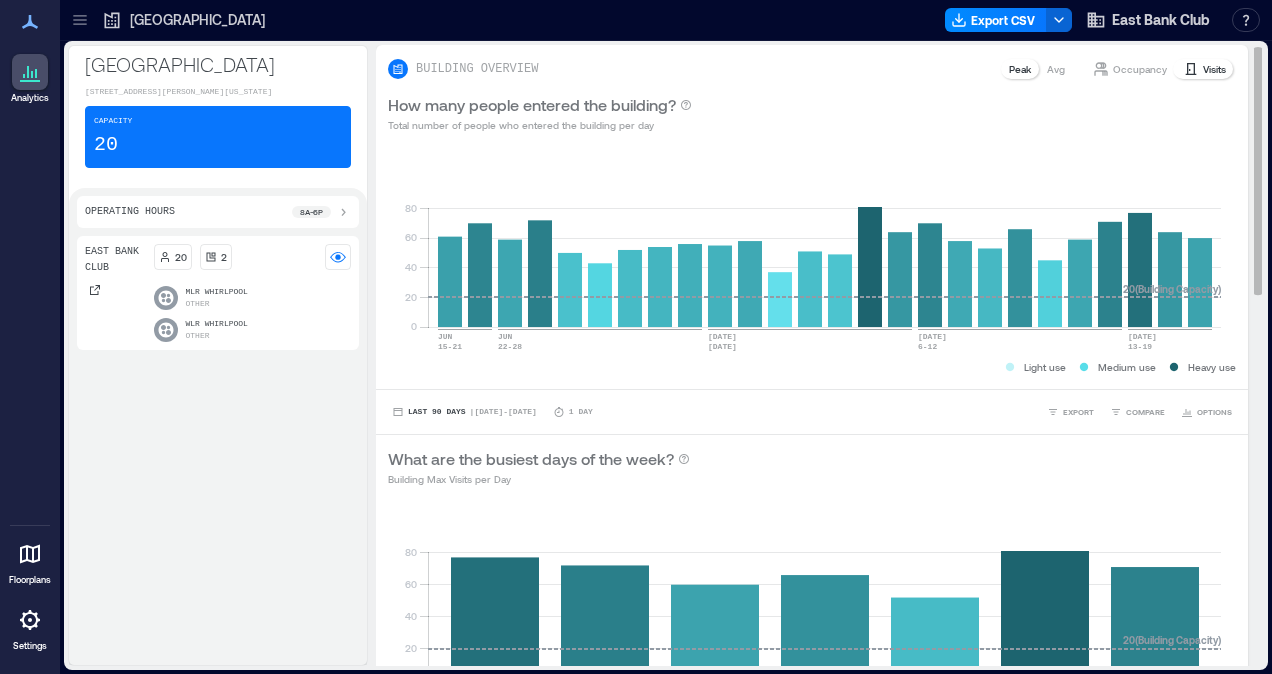 click on "Visits" at bounding box center (1214, 69) 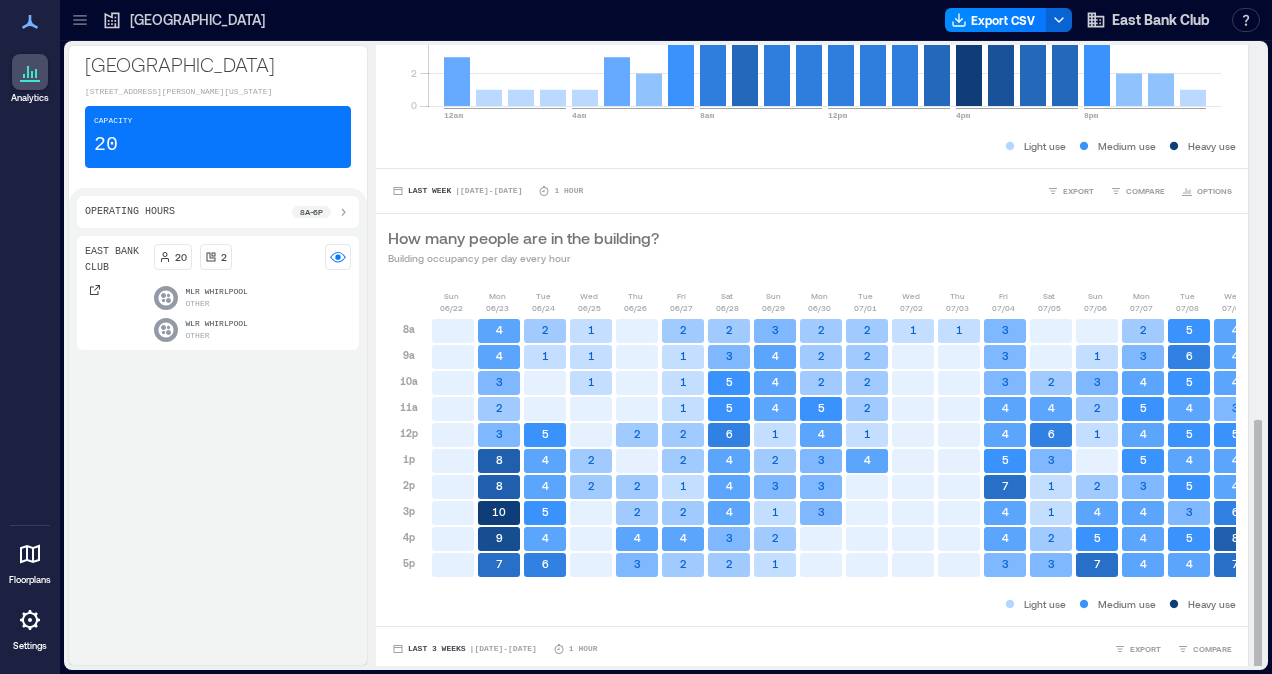 scroll, scrollTop: 932, scrollLeft: 0, axis: vertical 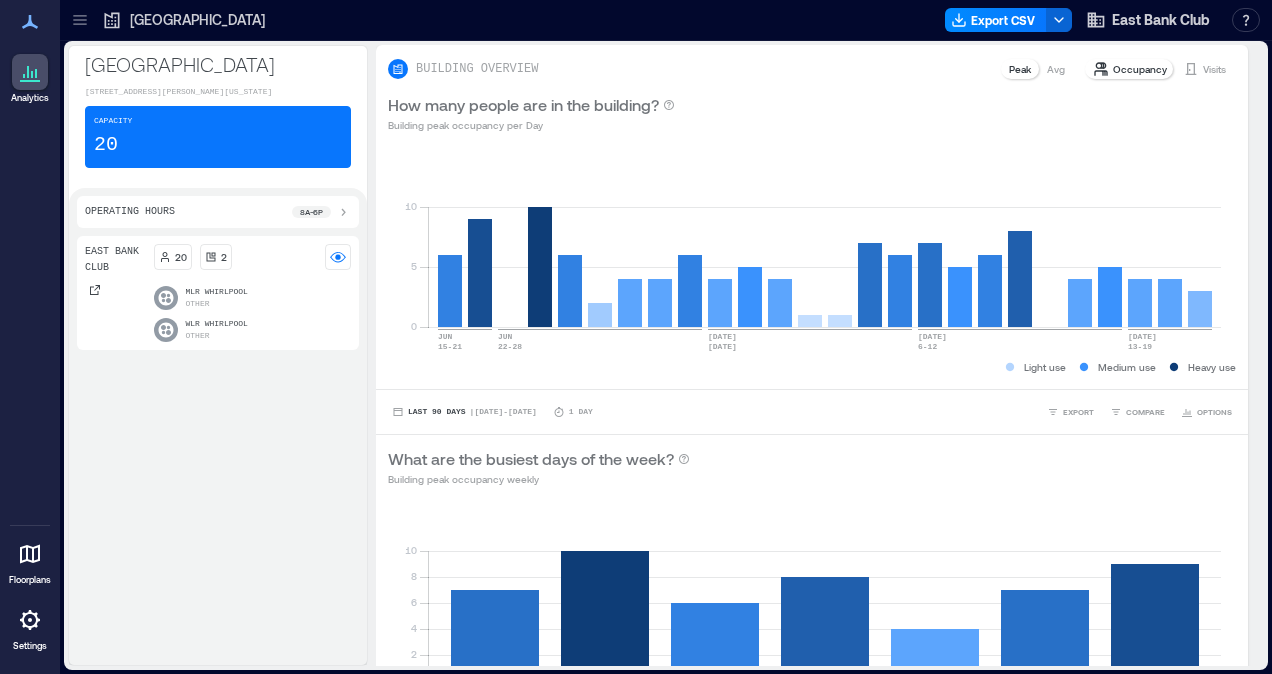 click 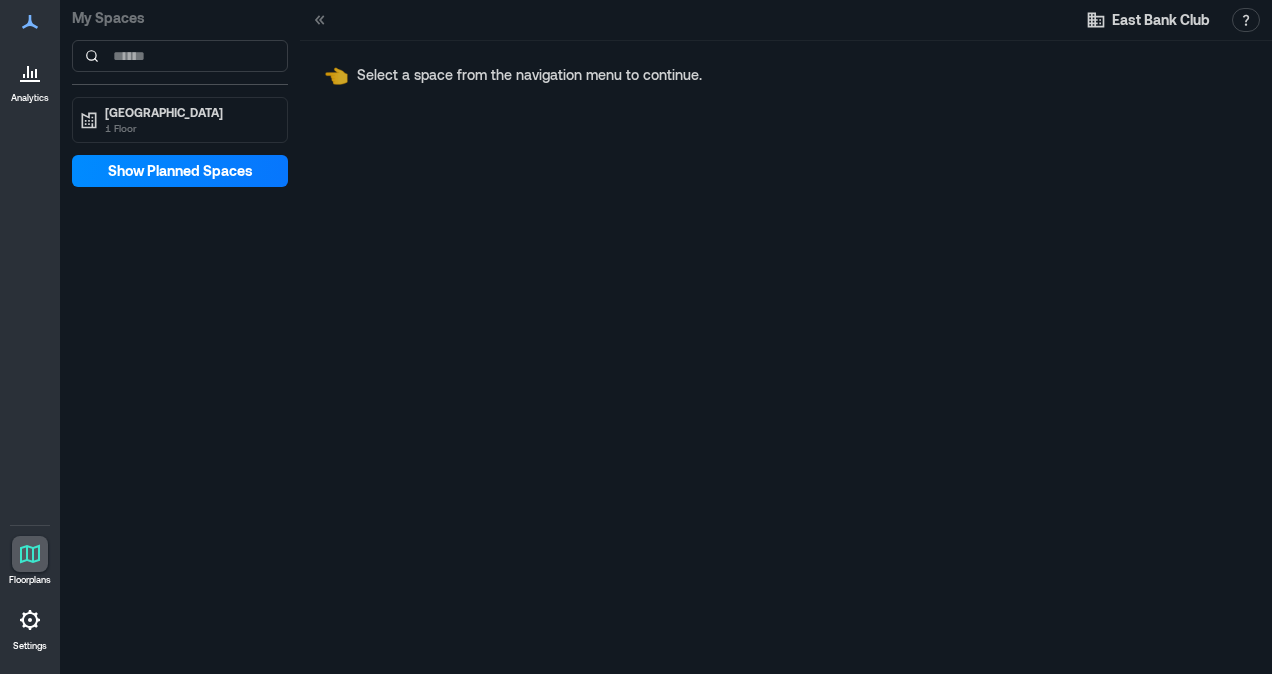 click 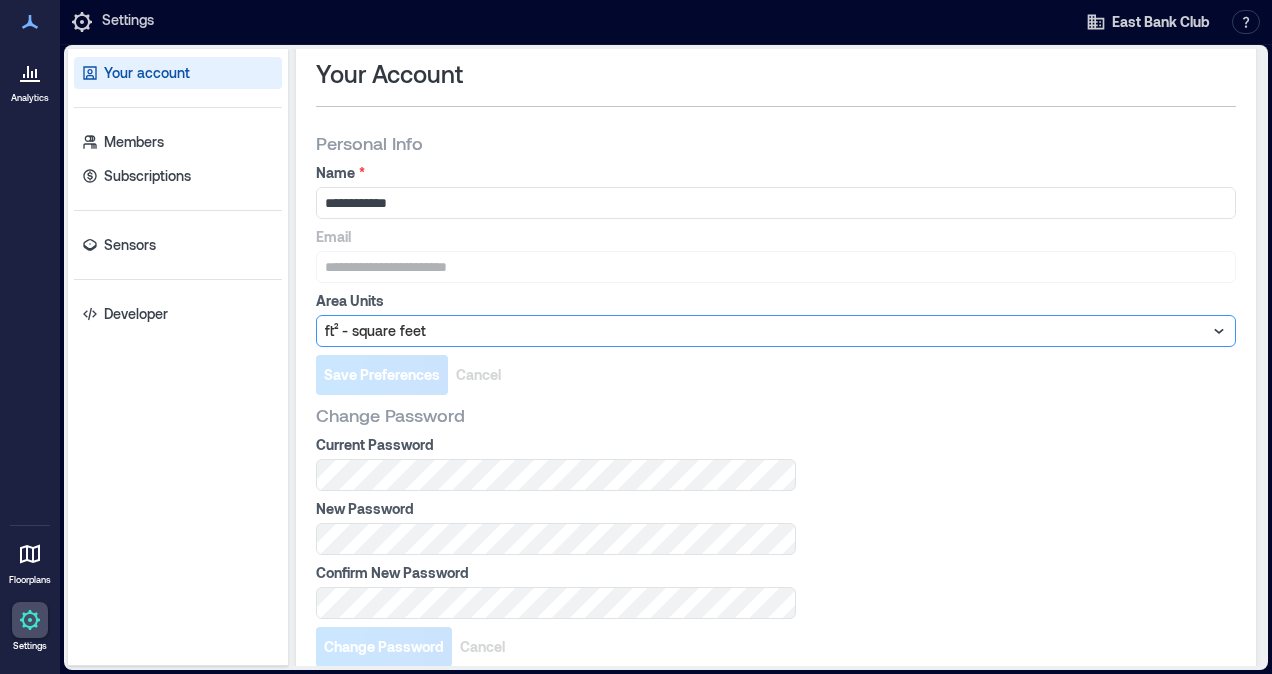 scroll, scrollTop: 0, scrollLeft: 0, axis: both 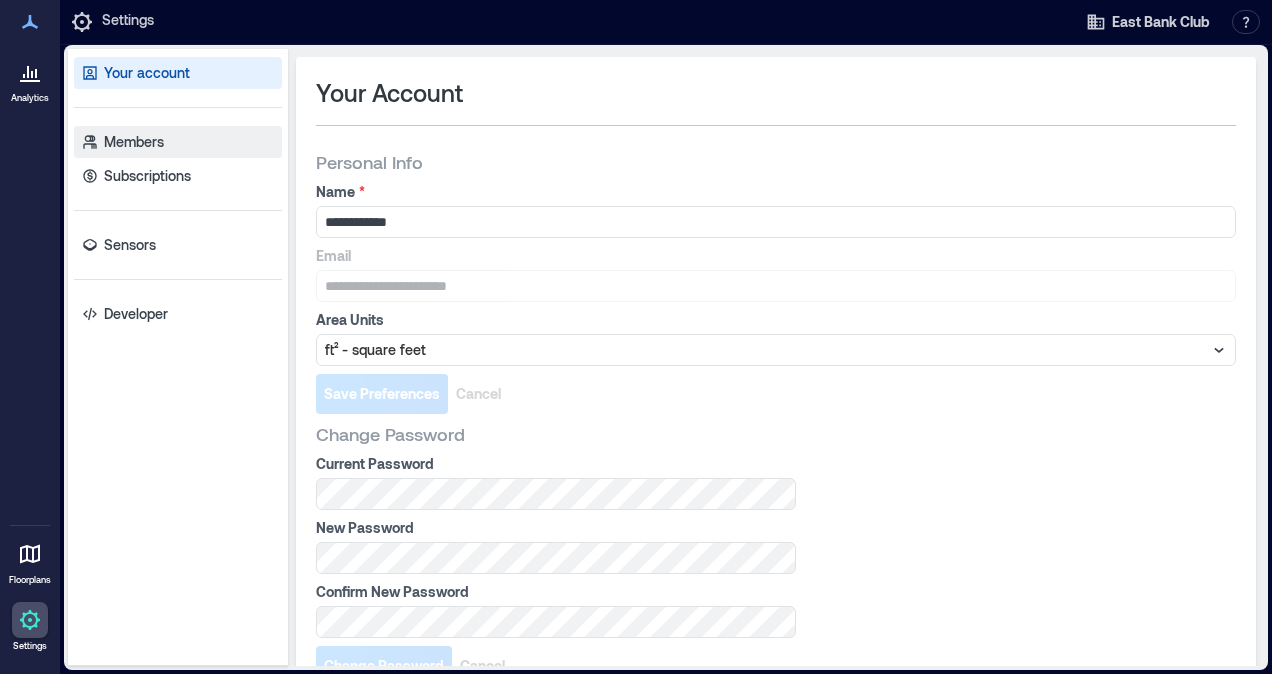 click on "Members" at bounding box center (134, 142) 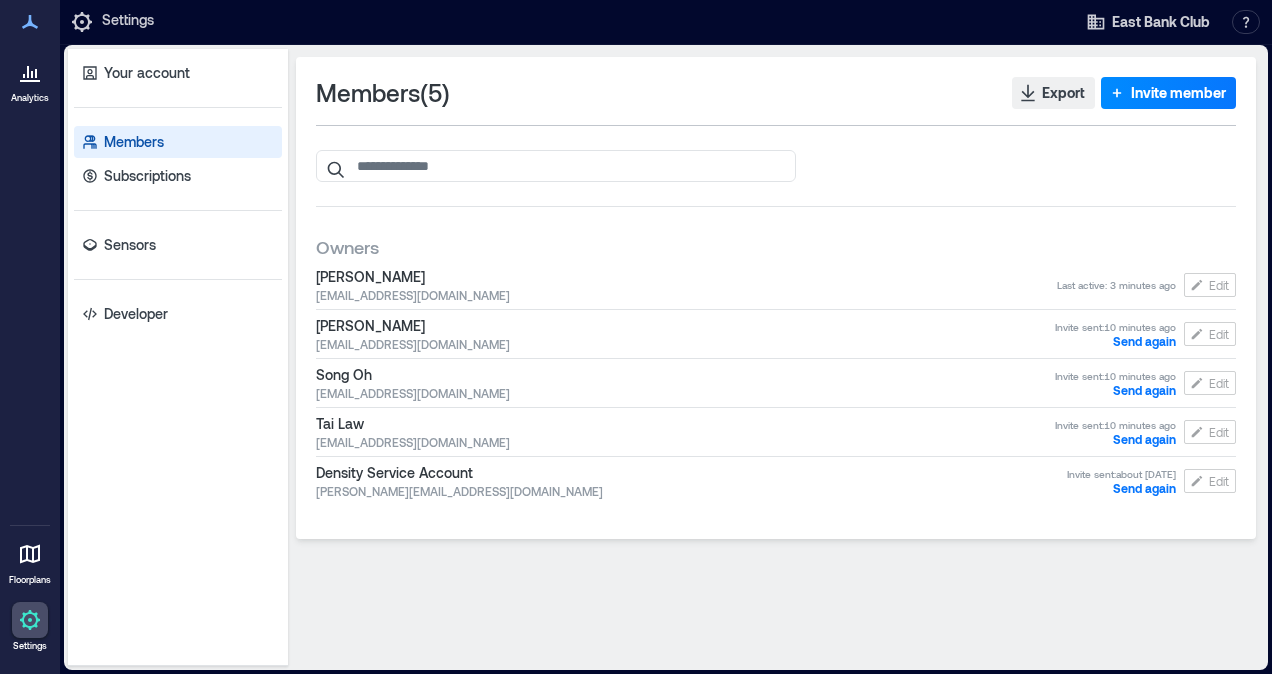 click 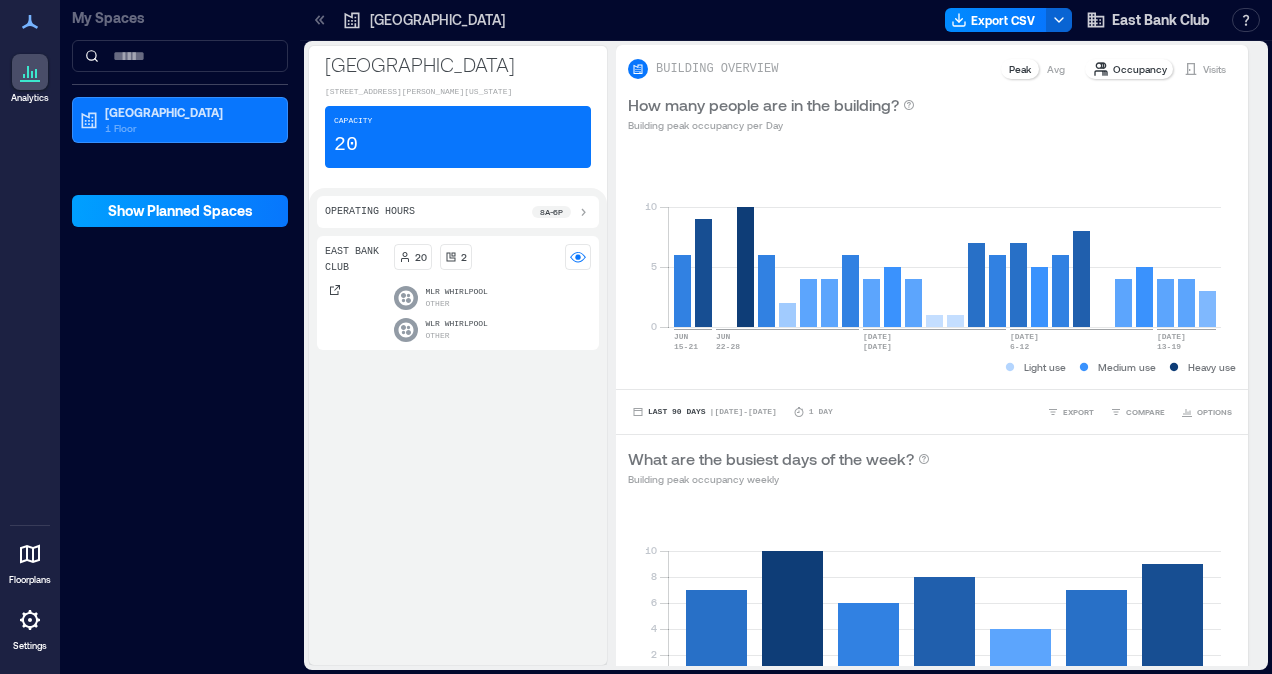 click on "Show Planned Spaces" at bounding box center [180, 211] 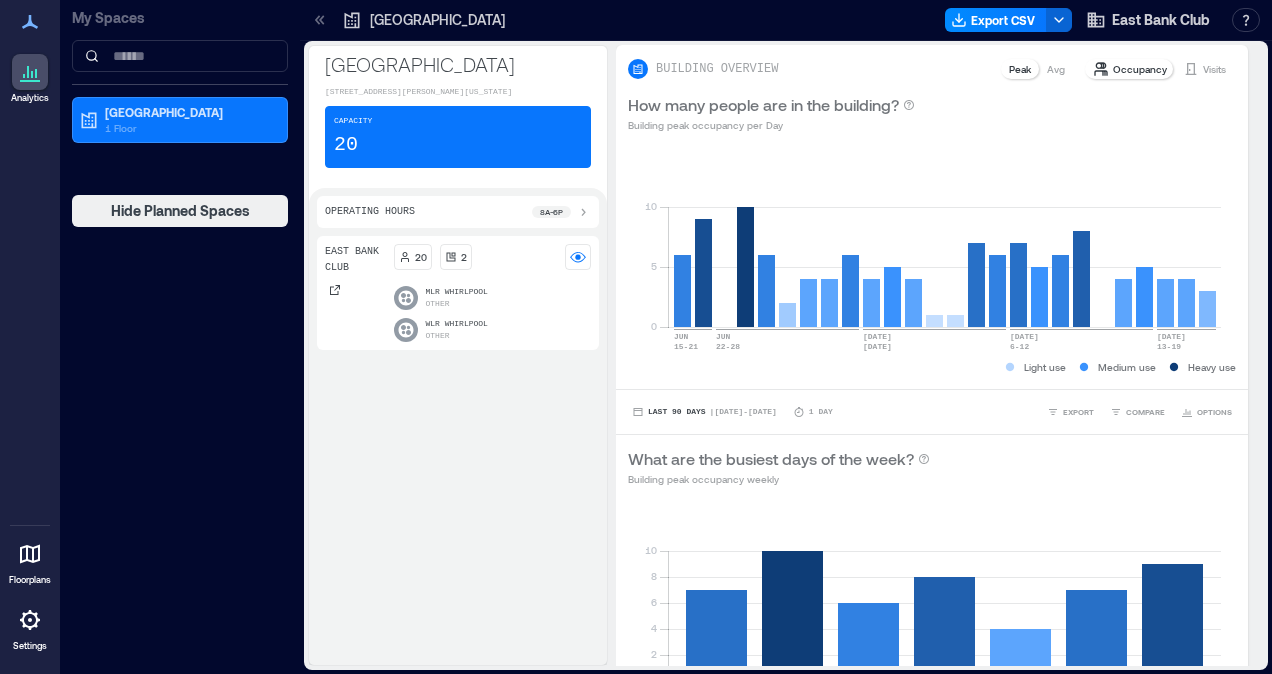 click 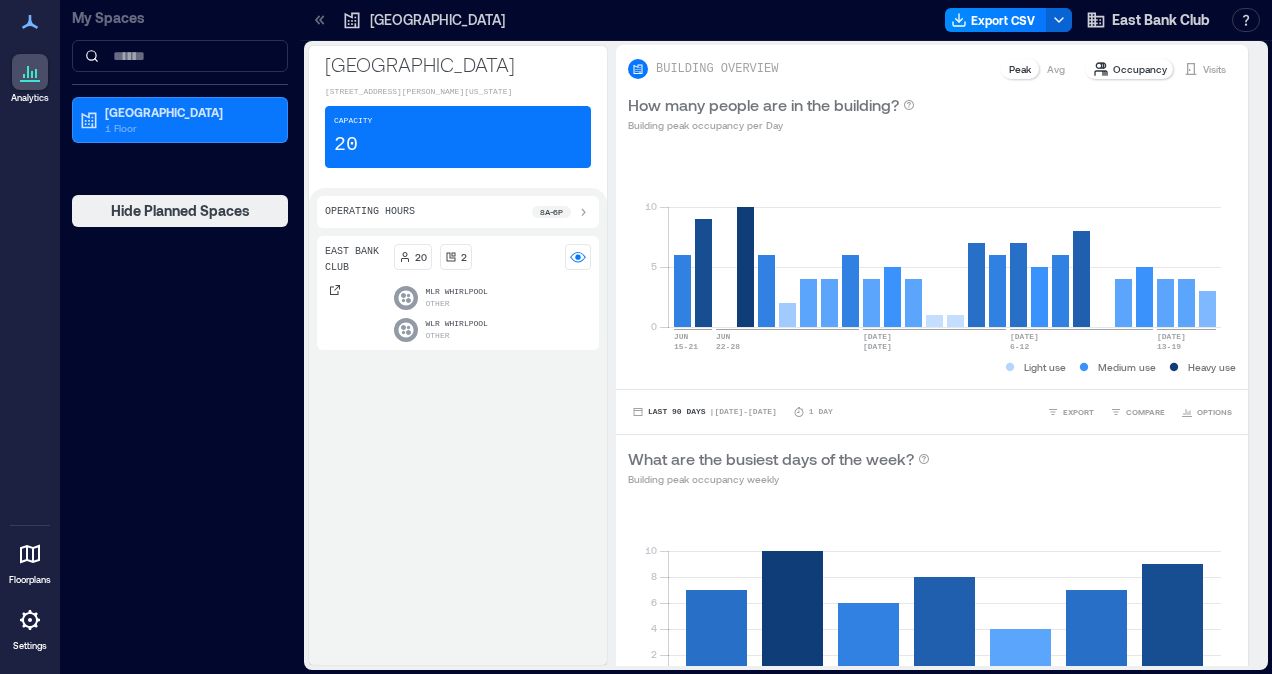 click at bounding box center (406, 330) 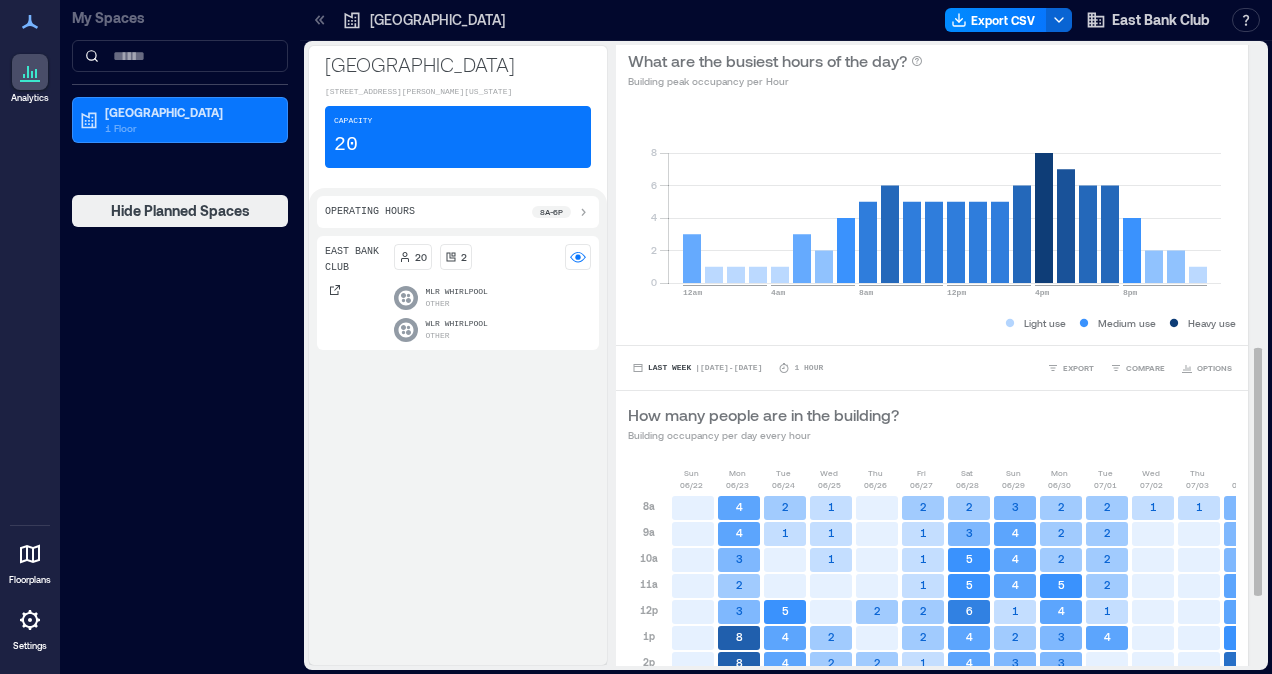 scroll, scrollTop: 932, scrollLeft: 0, axis: vertical 